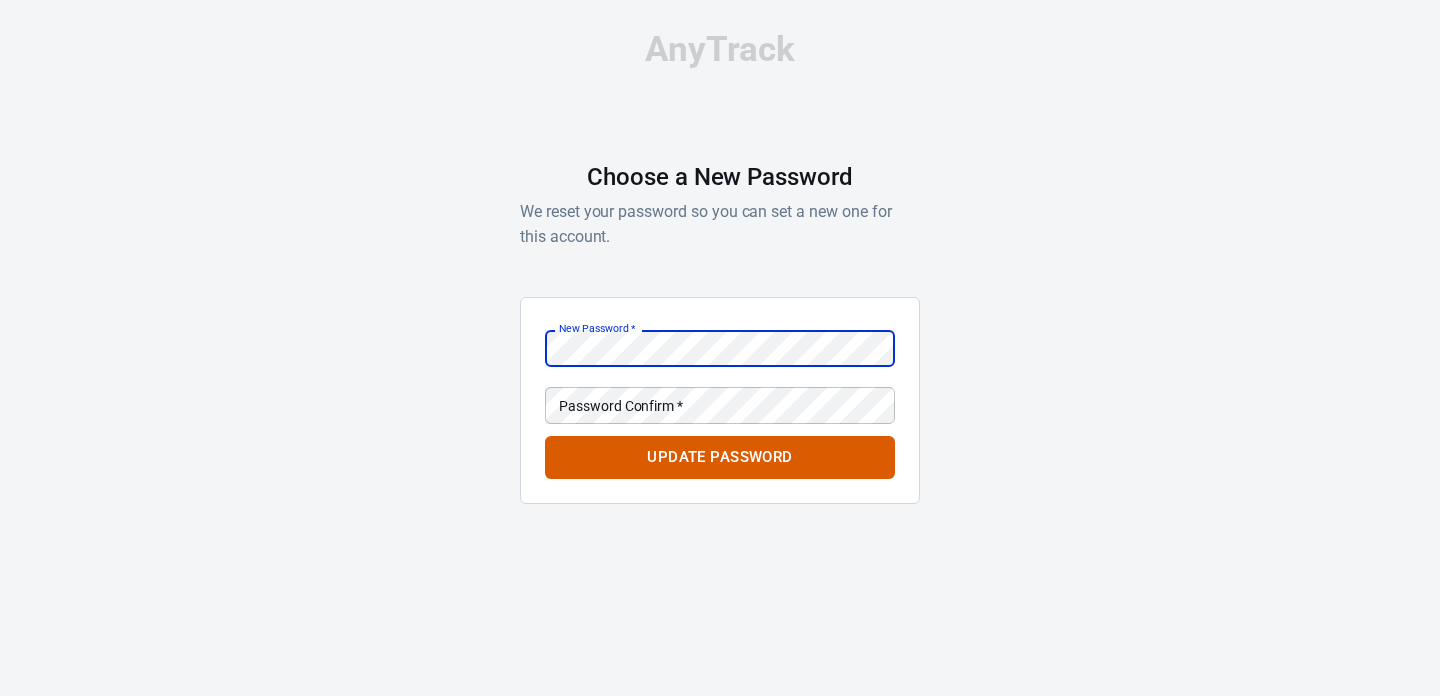 scroll, scrollTop: 0, scrollLeft: 0, axis: both 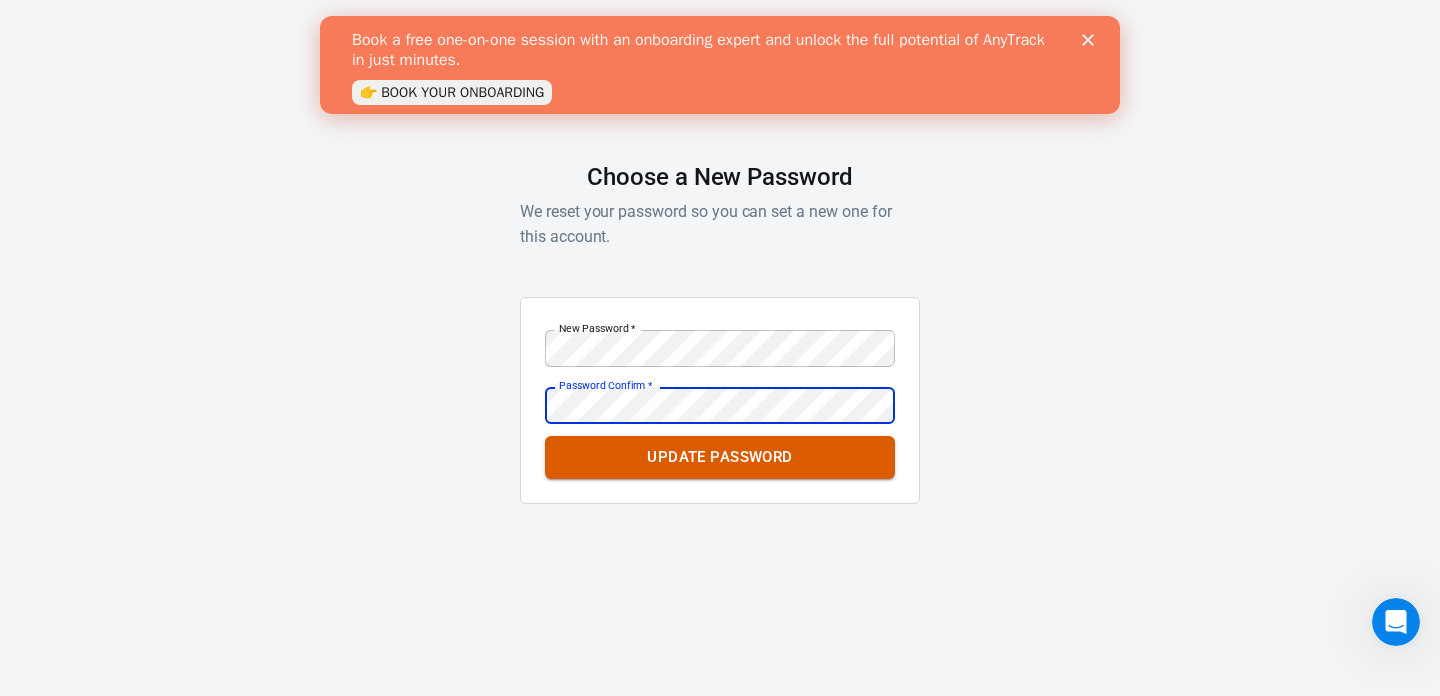 click on "Update Password" at bounding box center (719, 457) 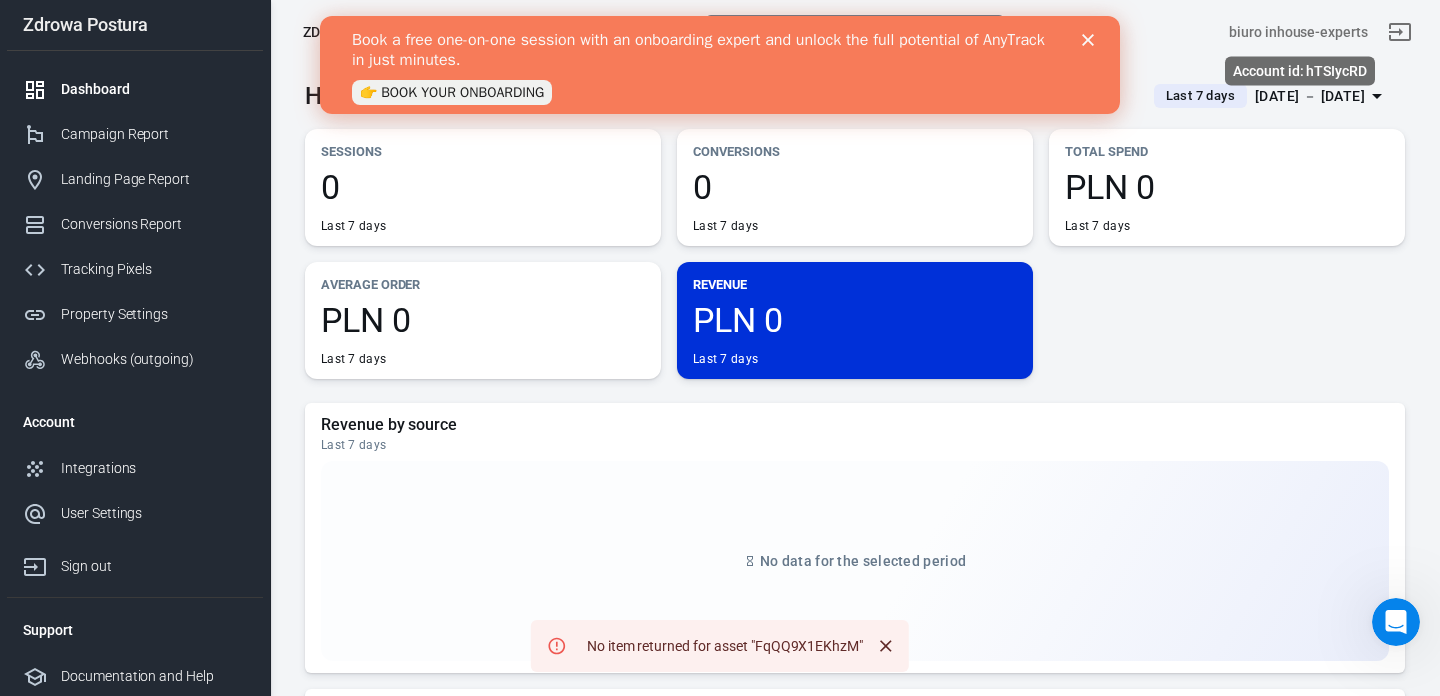 click on "biuro inhouse-experts" at bounding box center (1298, 32) 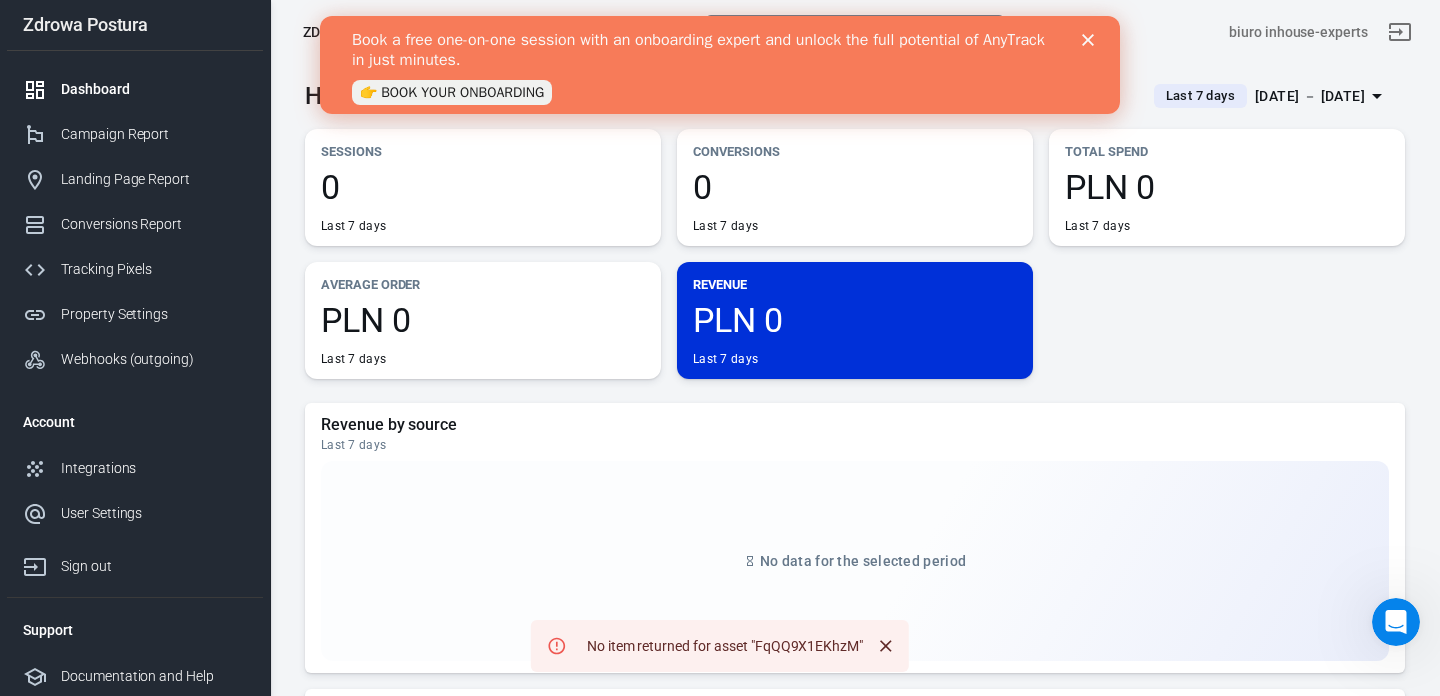 click at bounding box center [1092, 40] 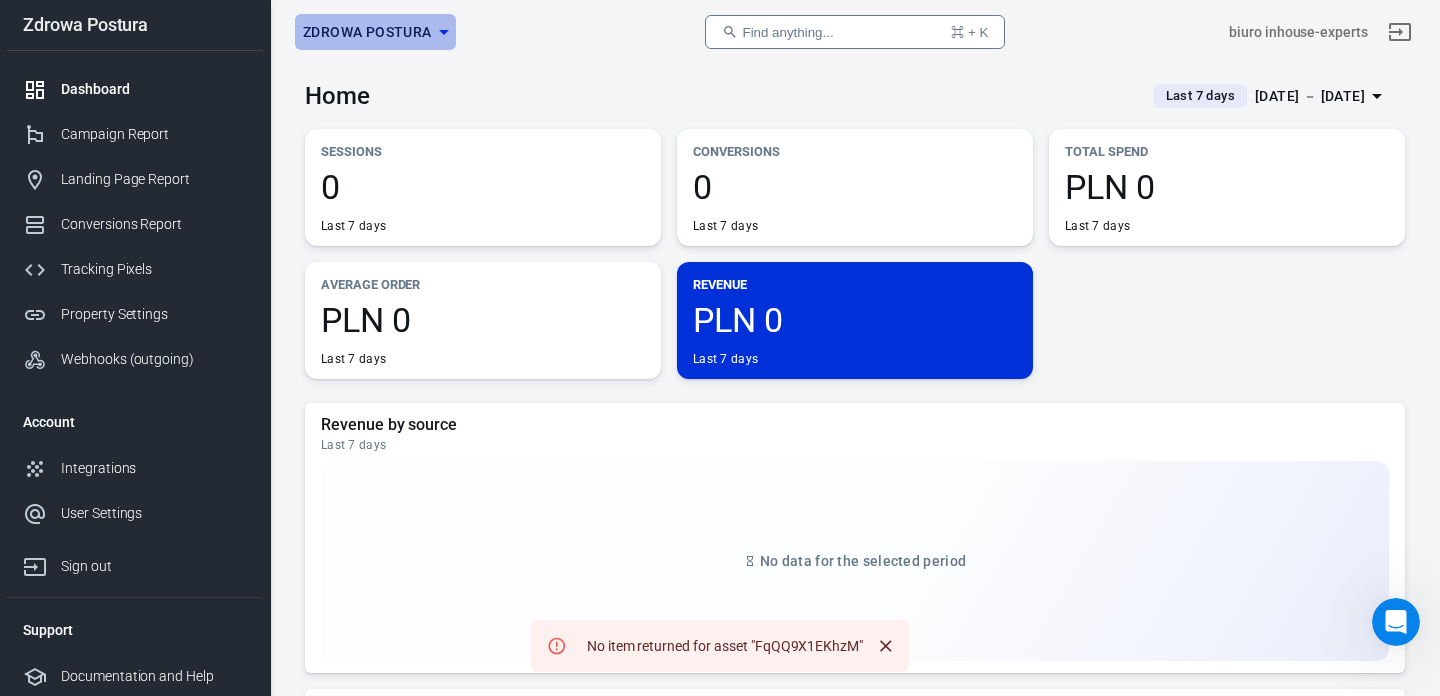 click on "Zdrowa Postura" at bounding box center [367, 32] 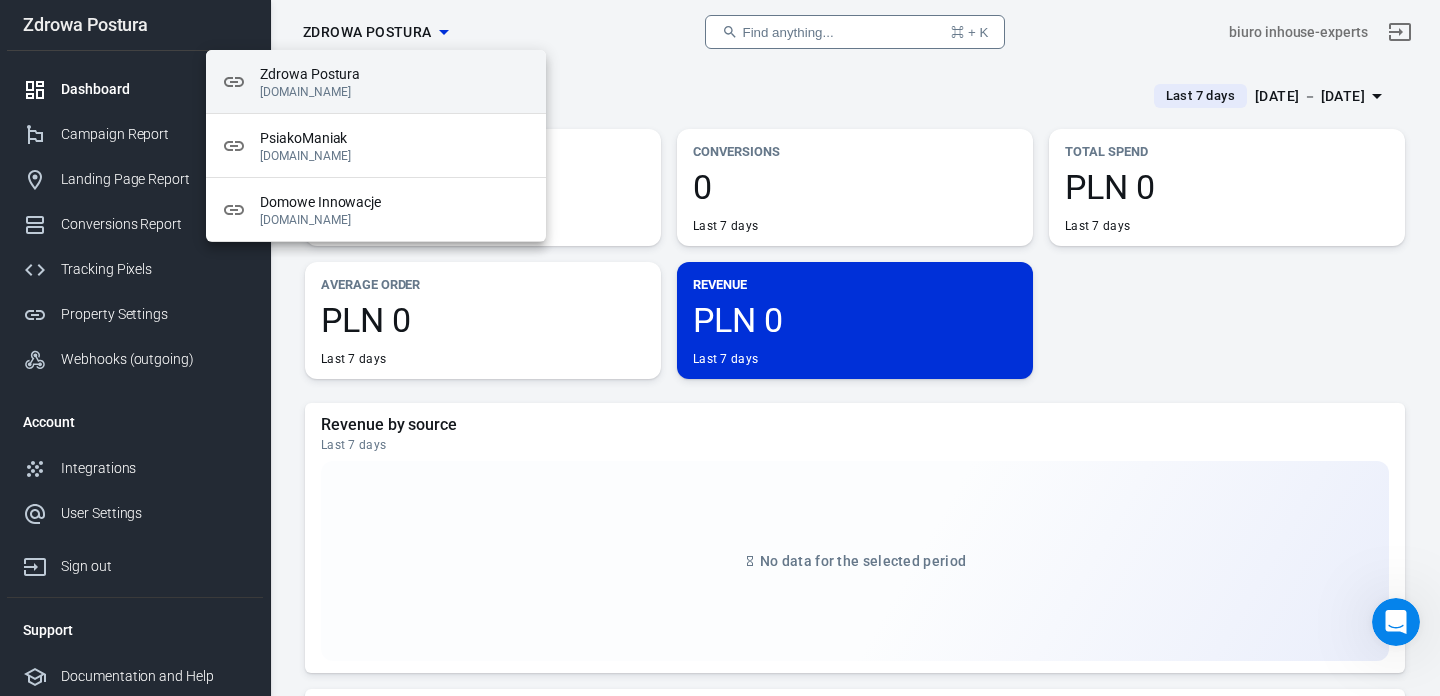 click on "Zdrowa Postura" at bounding box center (395, 74) 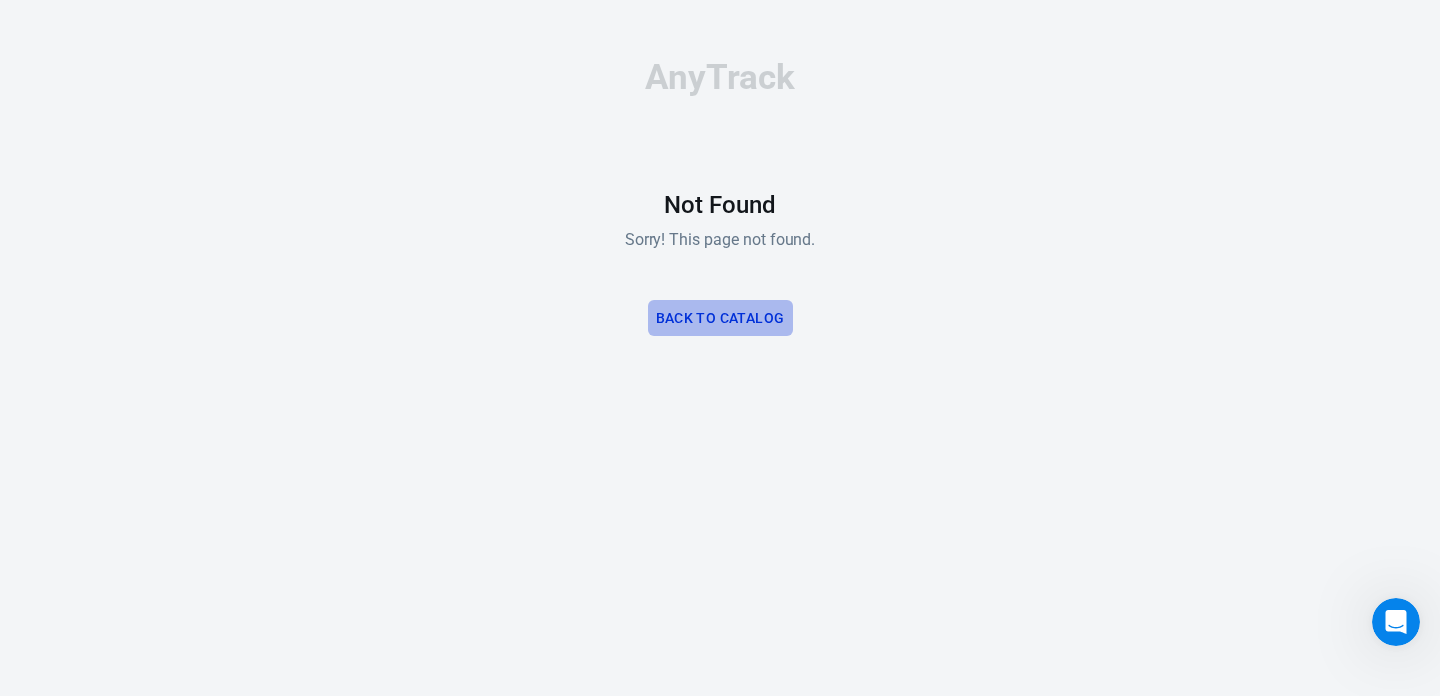 click on "Back to Catalog" at bounding box center [720, 318] 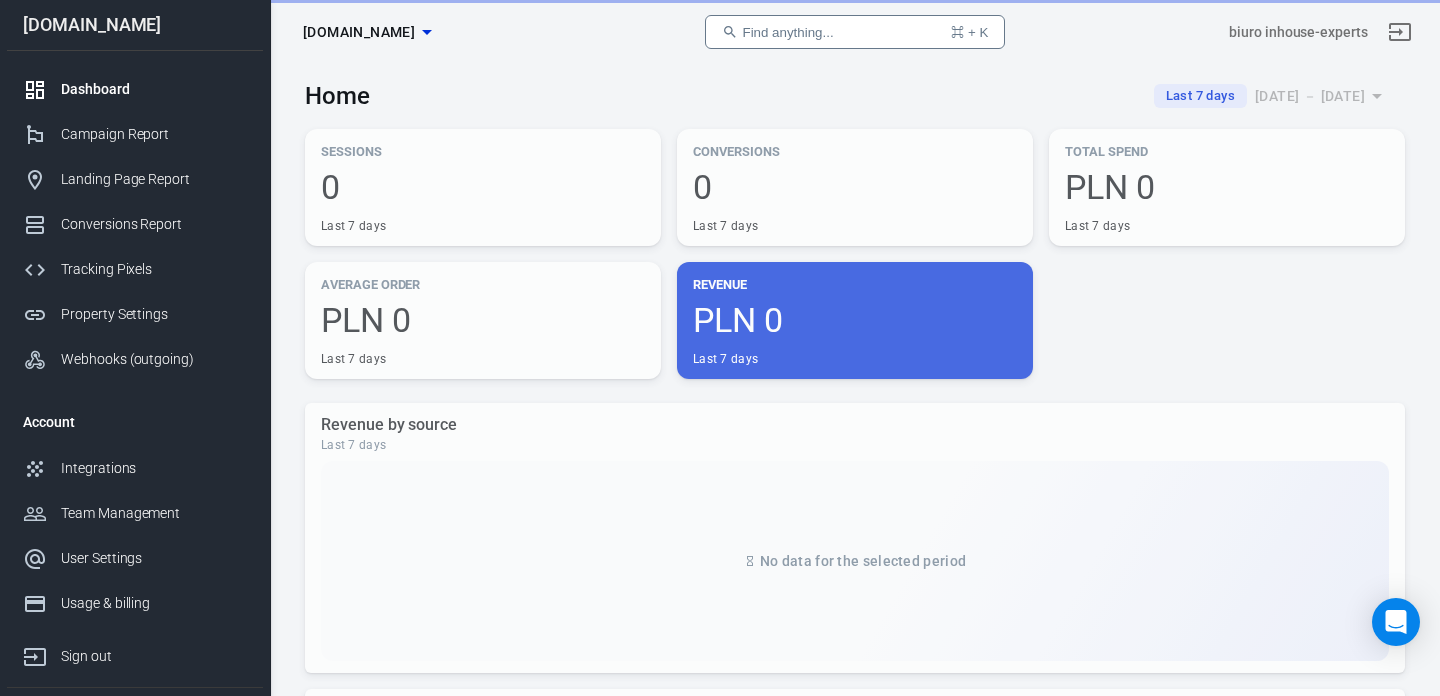 scroll, scrollTop: 0, scrollLeft: 0, axis: both 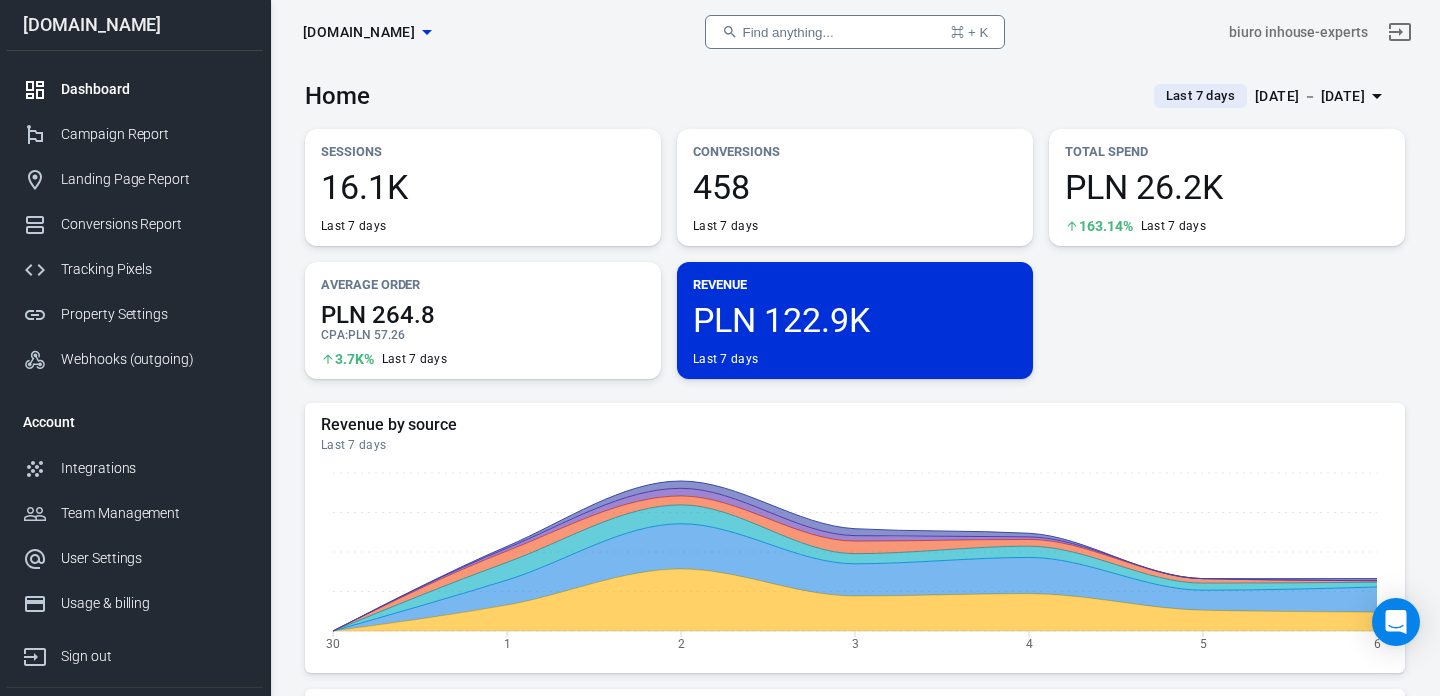 click on "musclegraphy.eu" at bounding box center [359, 32] 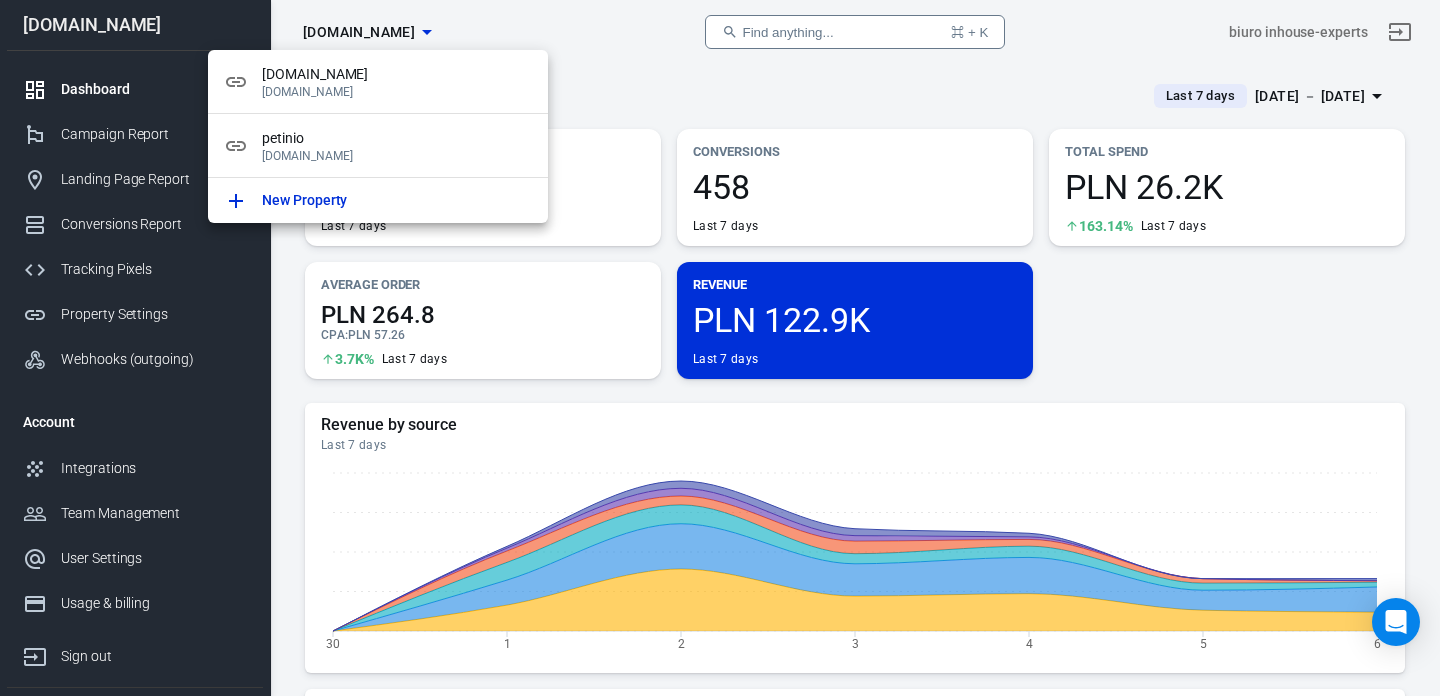 click at bounding box center (720, 348) 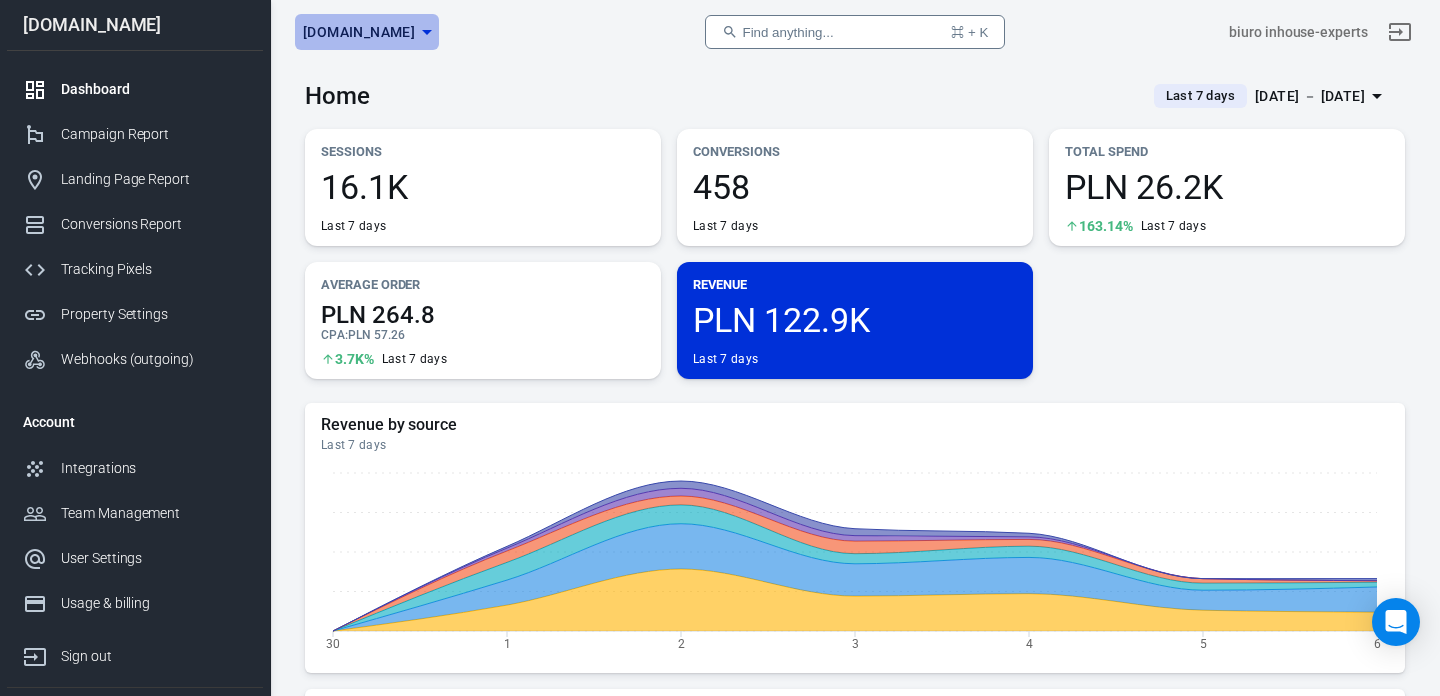 click on "musclegraphy.eu" at bounding box center (359, 32) 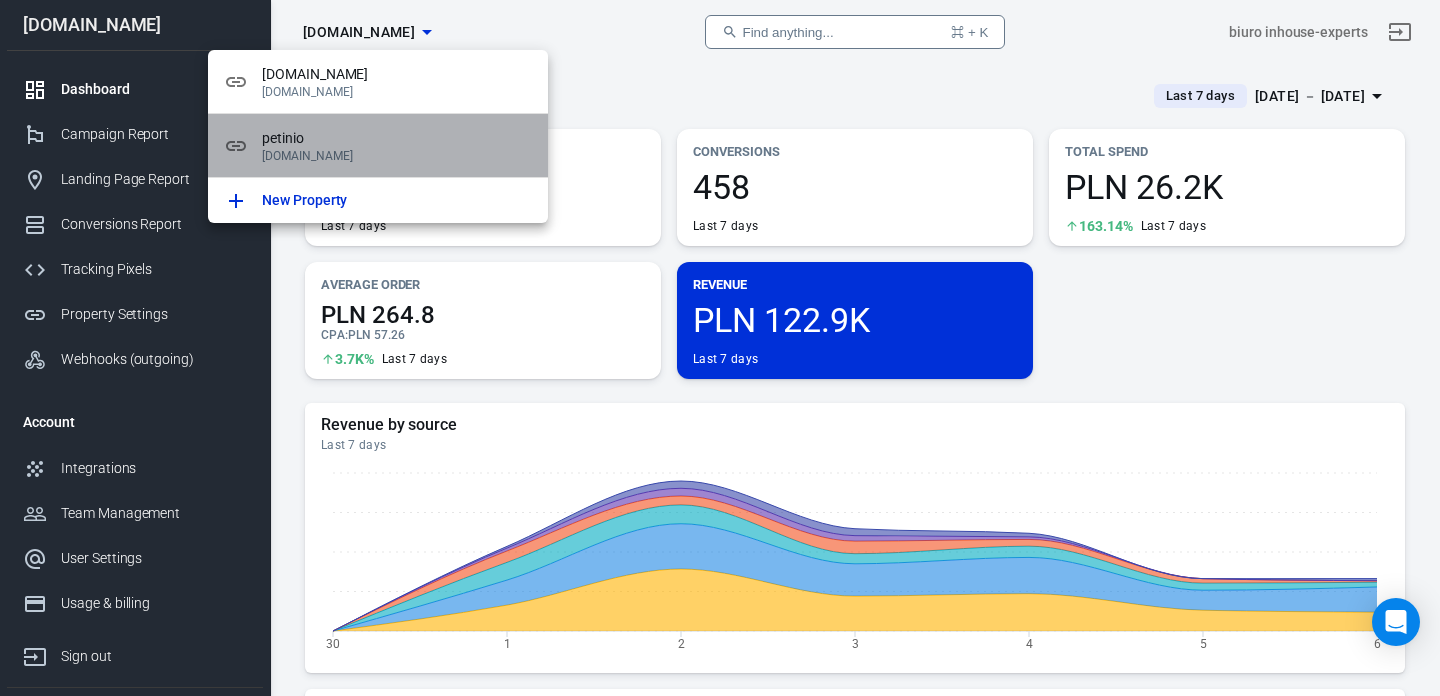 click at bounding box center [243, 146] 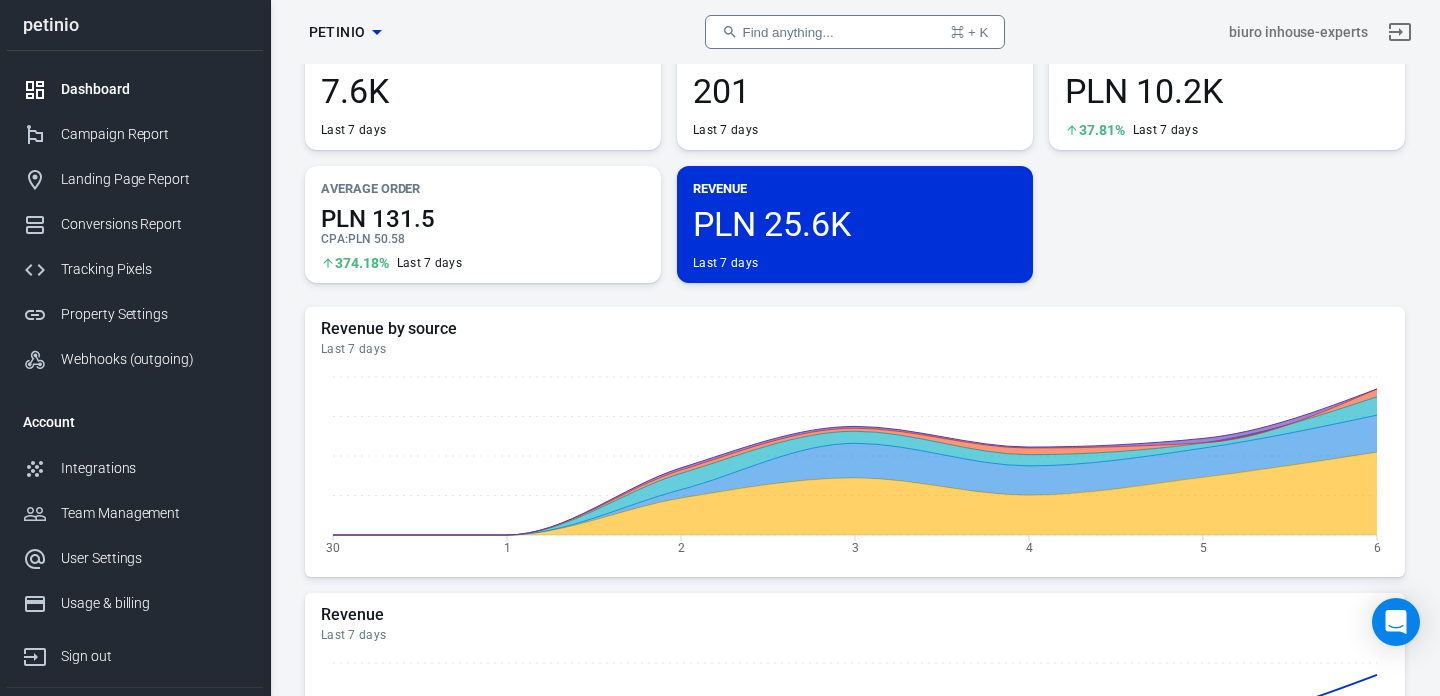 scroll, scrollTop: 94, scrollLeft: 0, axis: vertical 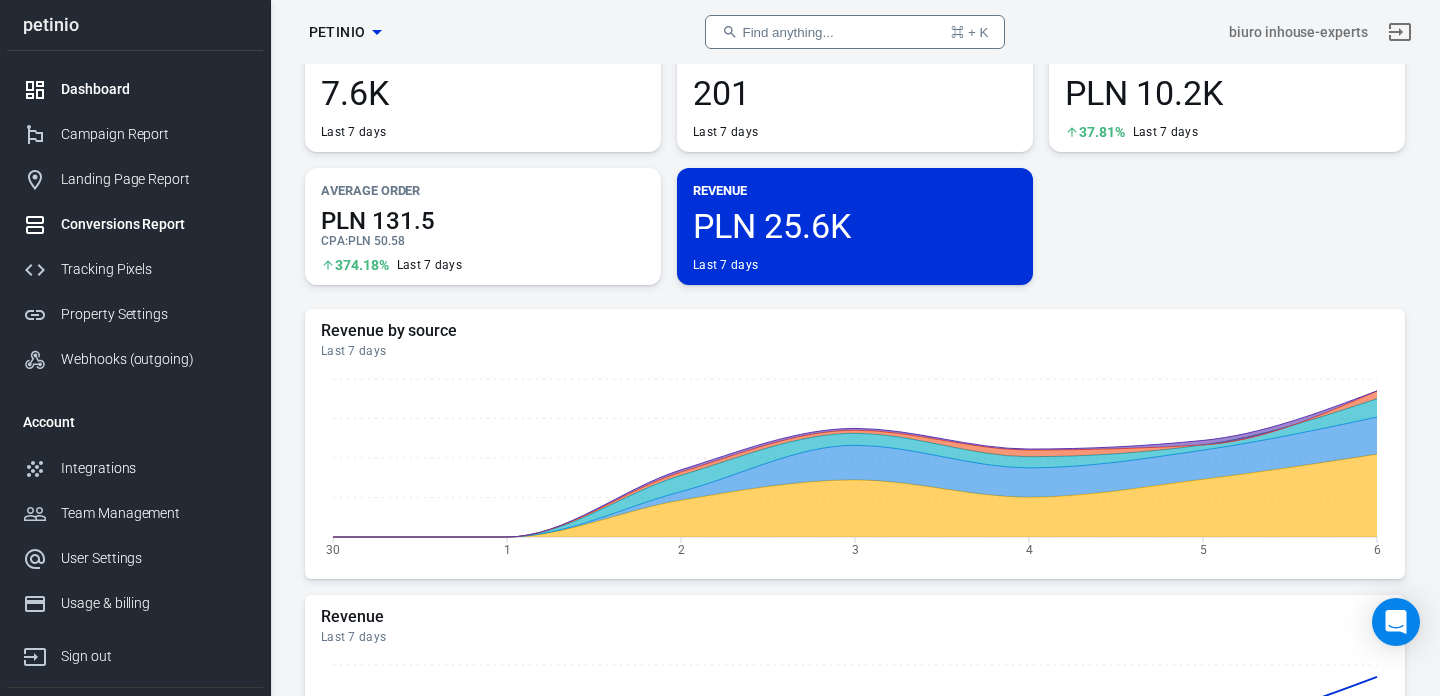 click on "Conversions Report" at bounding box center (154, 224) 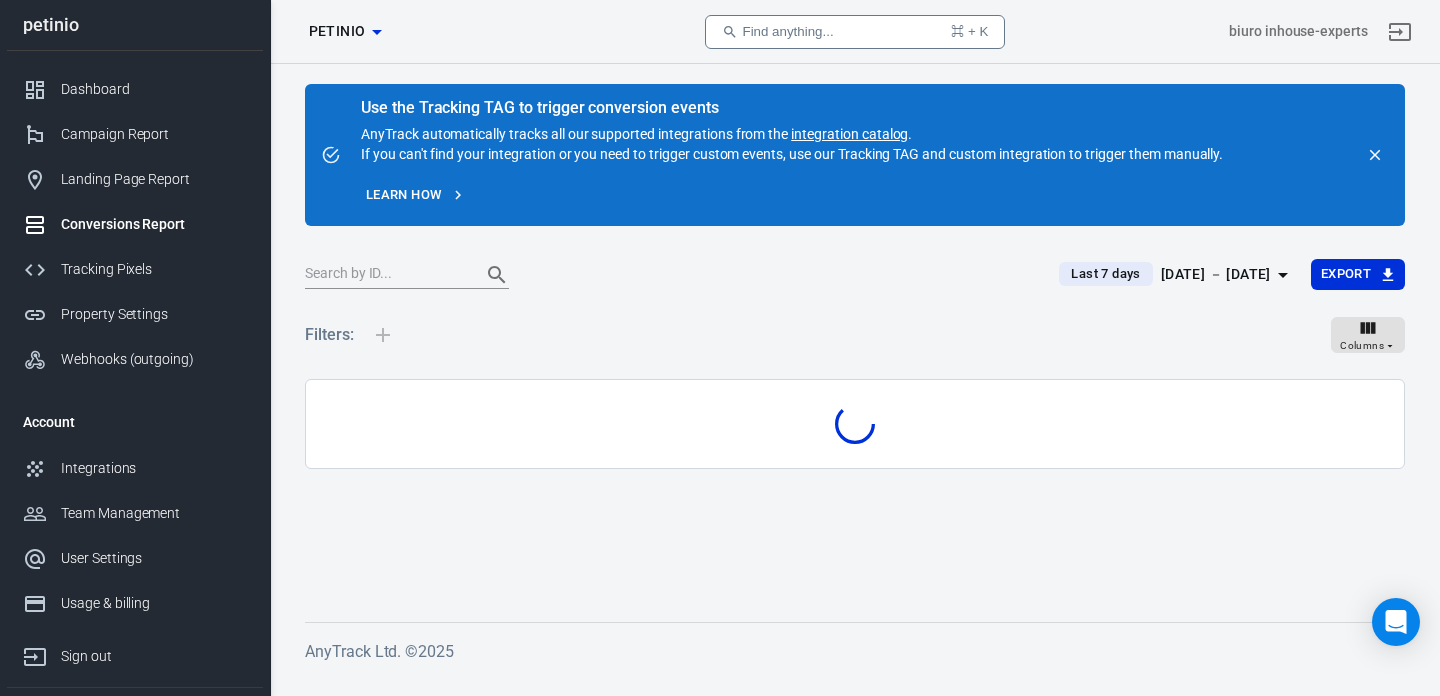 scroll, scrollTop: 0, scrollLeft: 0, axis: both 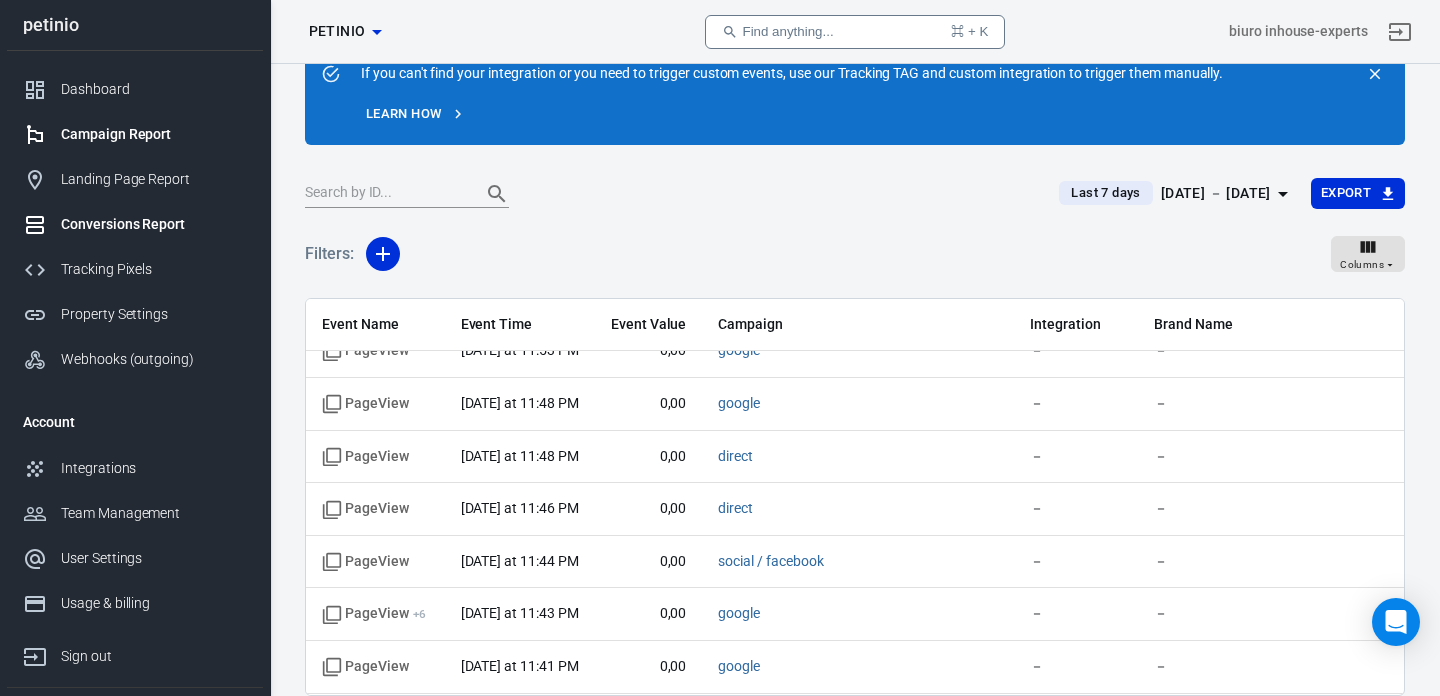 click on "Campaign Report" at bounding box center [154, 134] 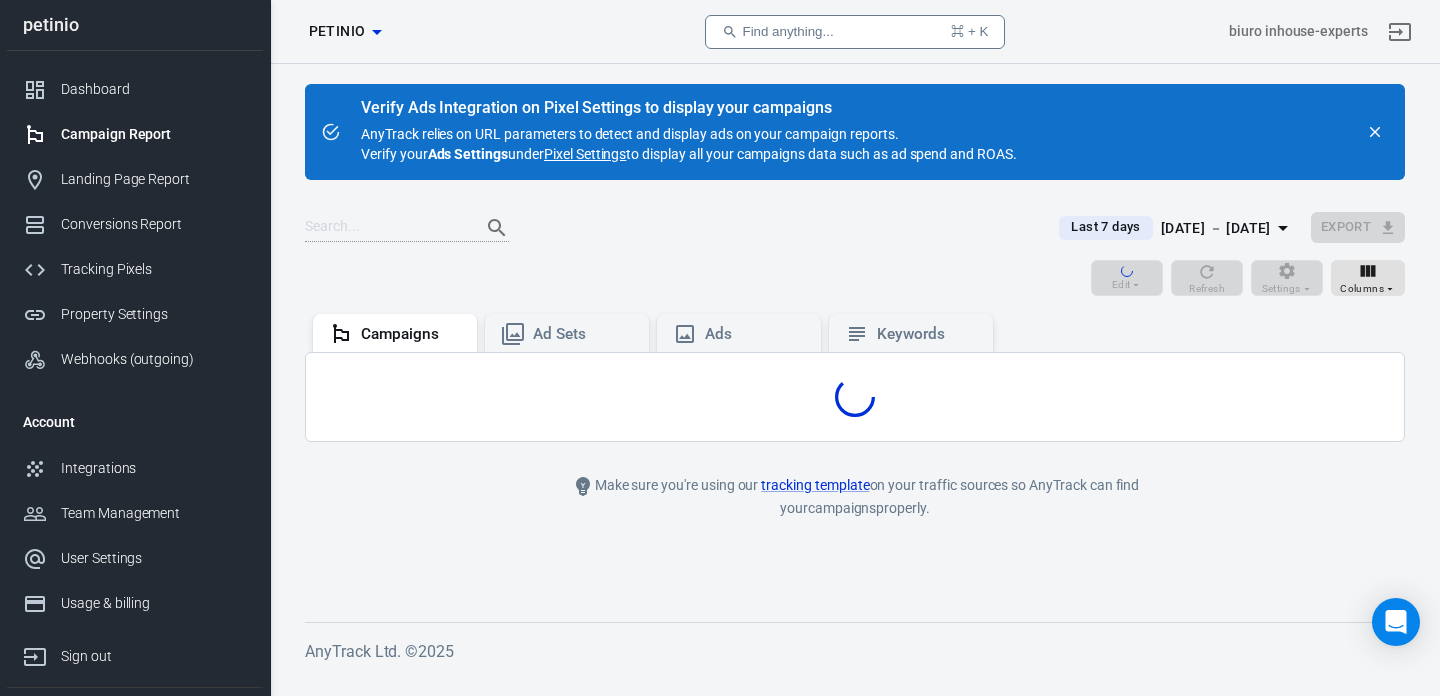 scroll, scrollTop: 0, scrollLeft: 0, axis: both 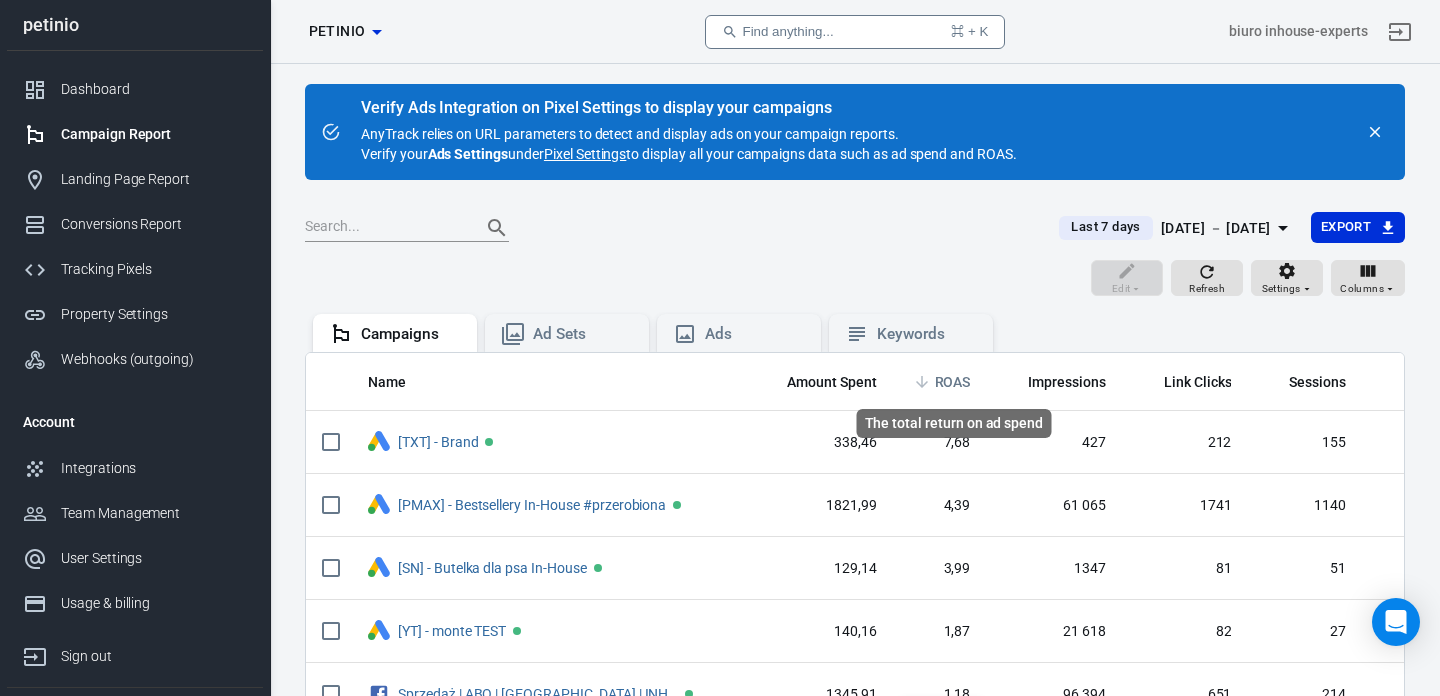 click on "ROAS" at bounding box center (953, 383) 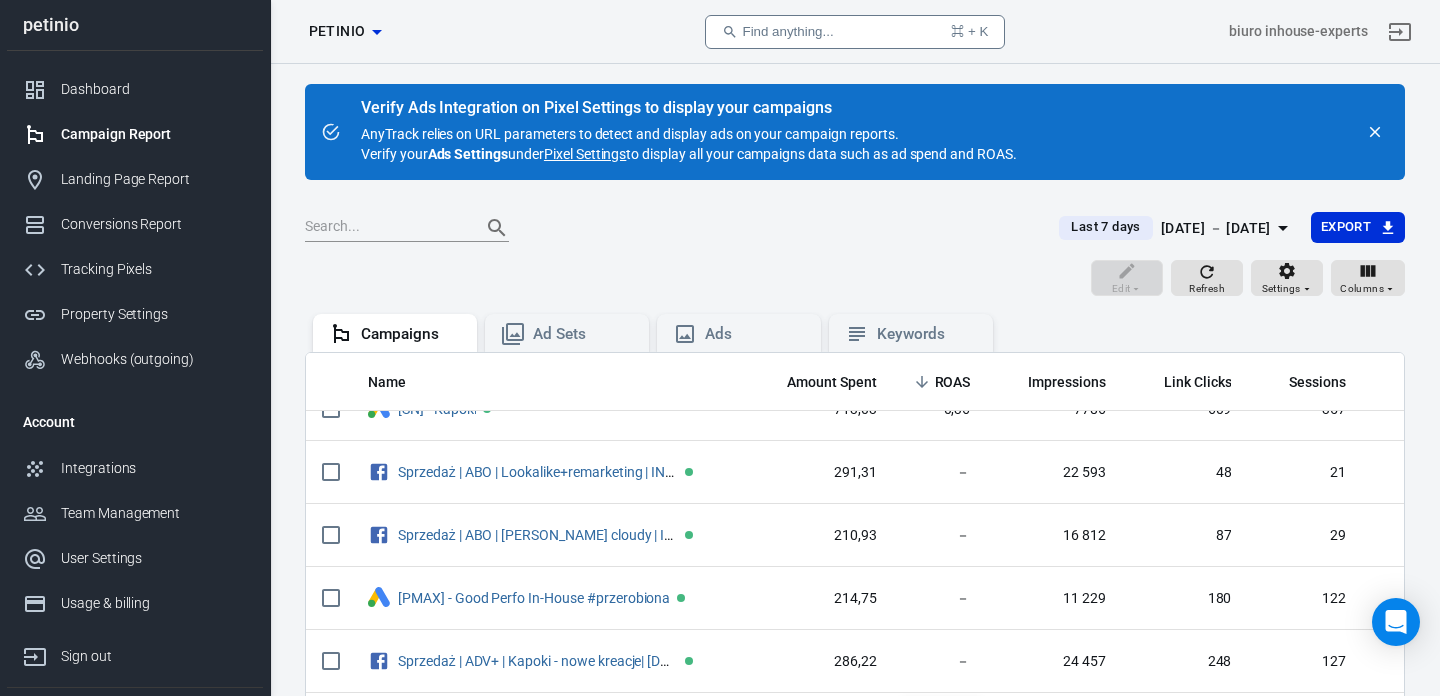 scroll, scrollTop: 683, scrollLeft: 0, axis: vertical 